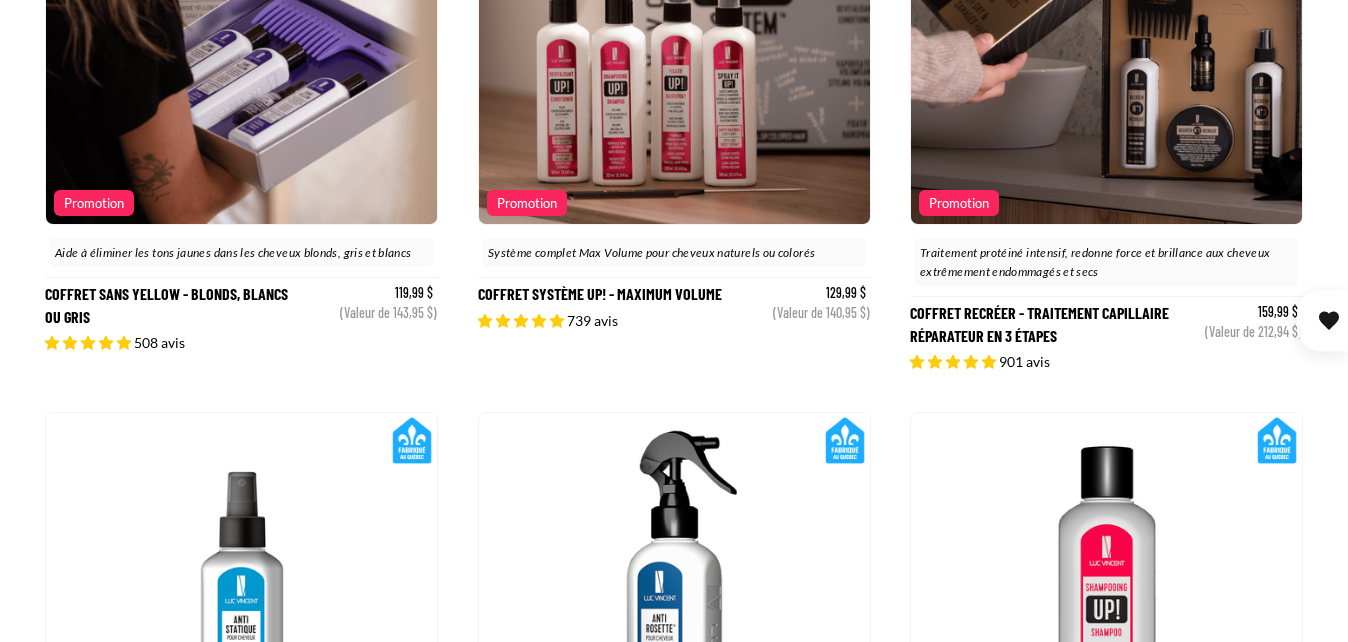 scroll, scrollTop: 2202, scrollLeft: 0, axis: vertical 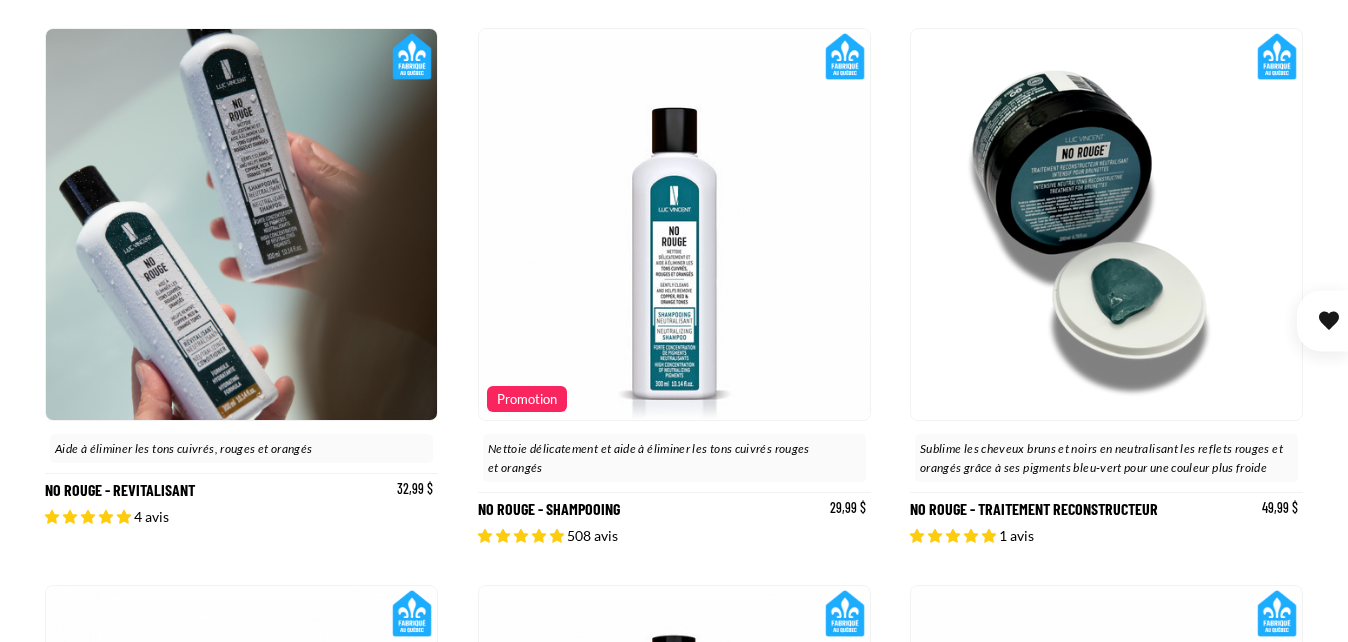 click at bounding box center [241, 224] 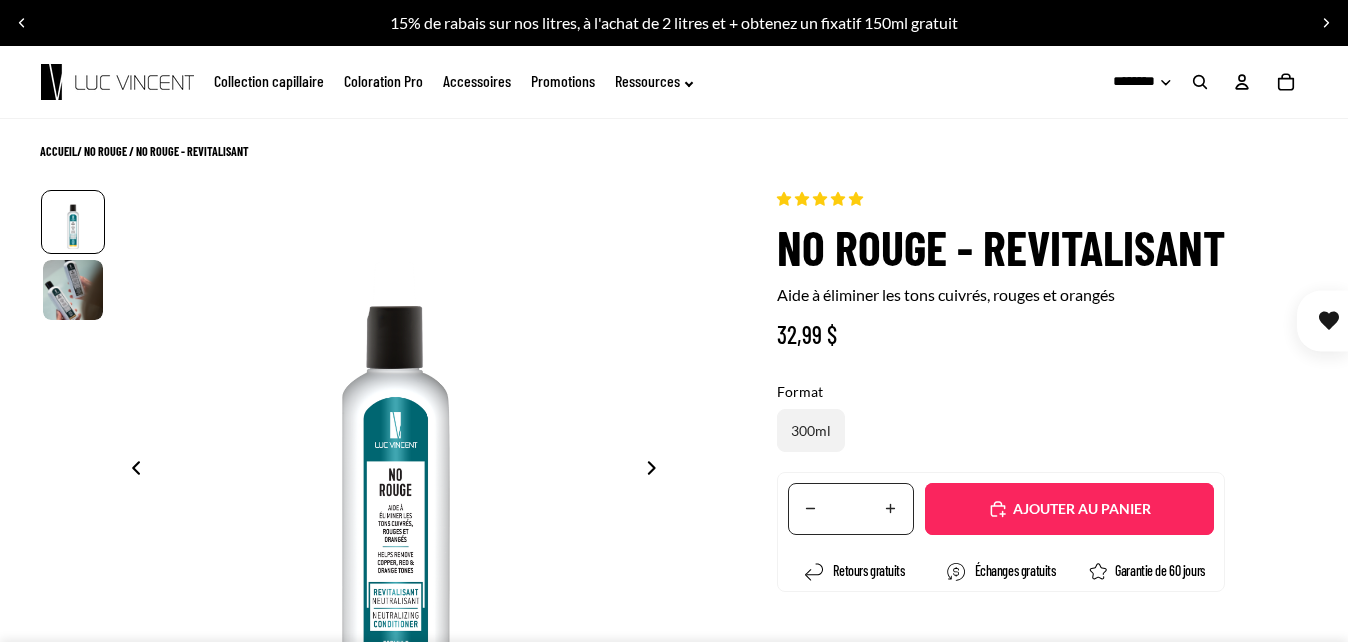scroll, scrollTop: 0, scrollLeft: 0, axis: both 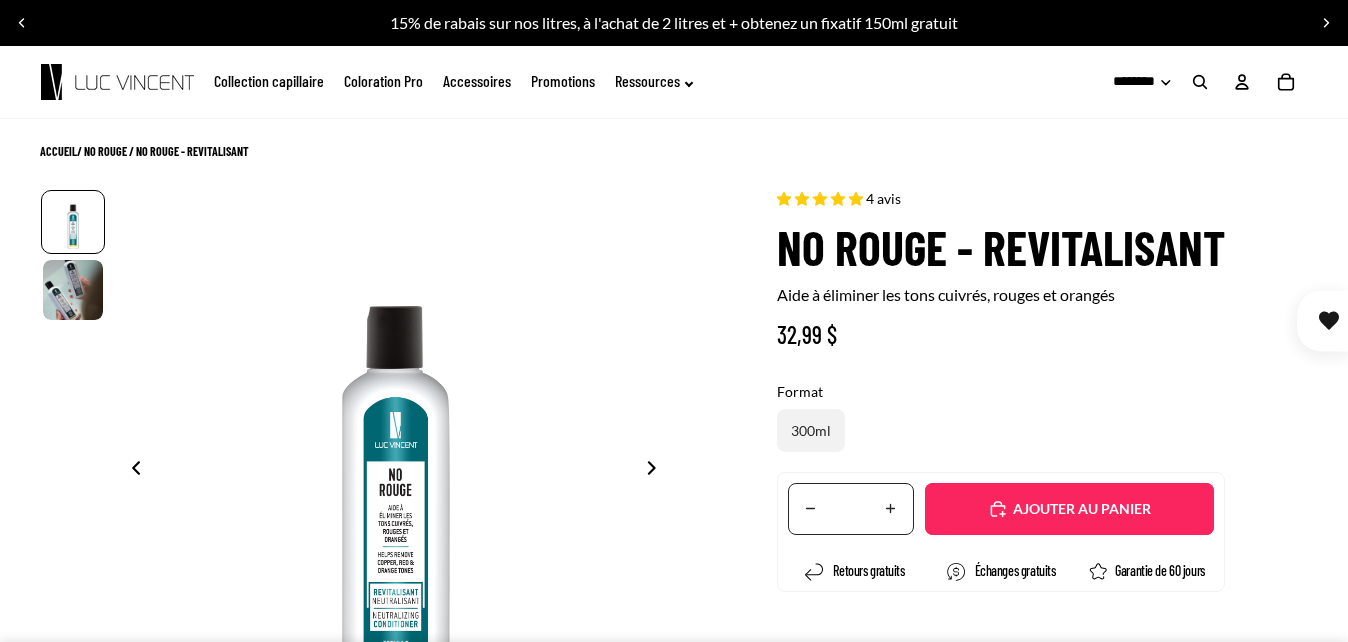 select on "**********" 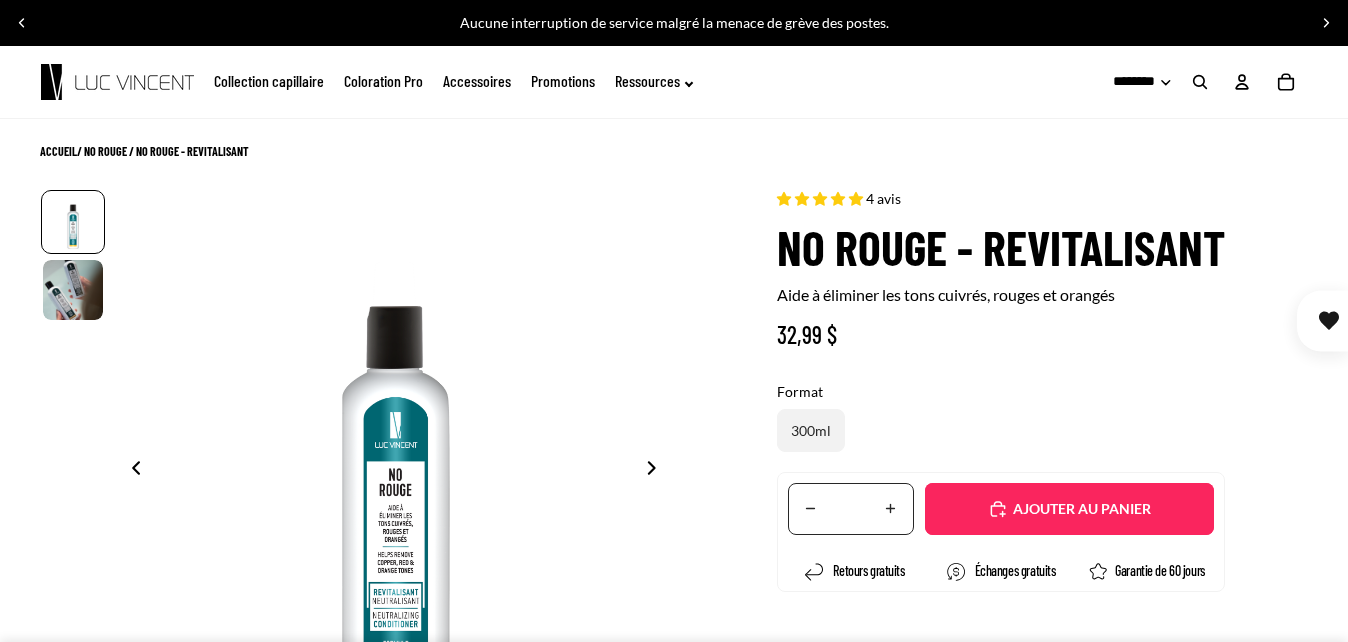 click on "Translation missing: fr.accessibility.increase_quantity" at bounding box center [891, 509] 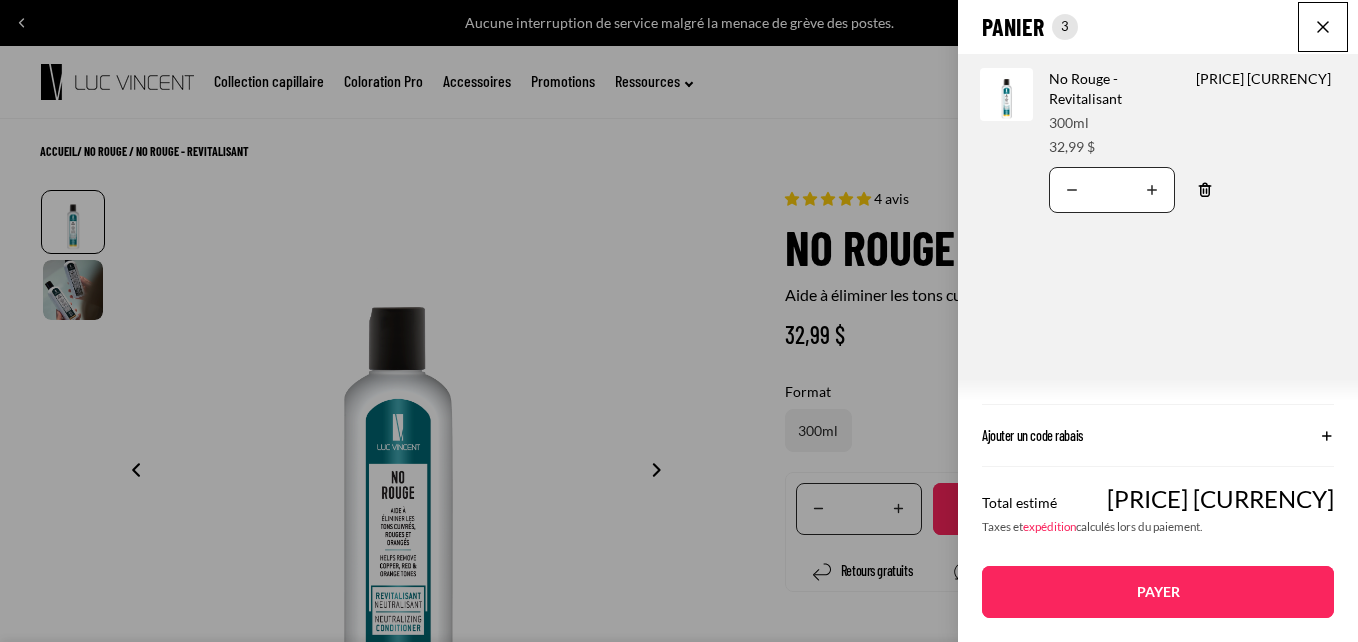 click at bounding box center [1323, 27] 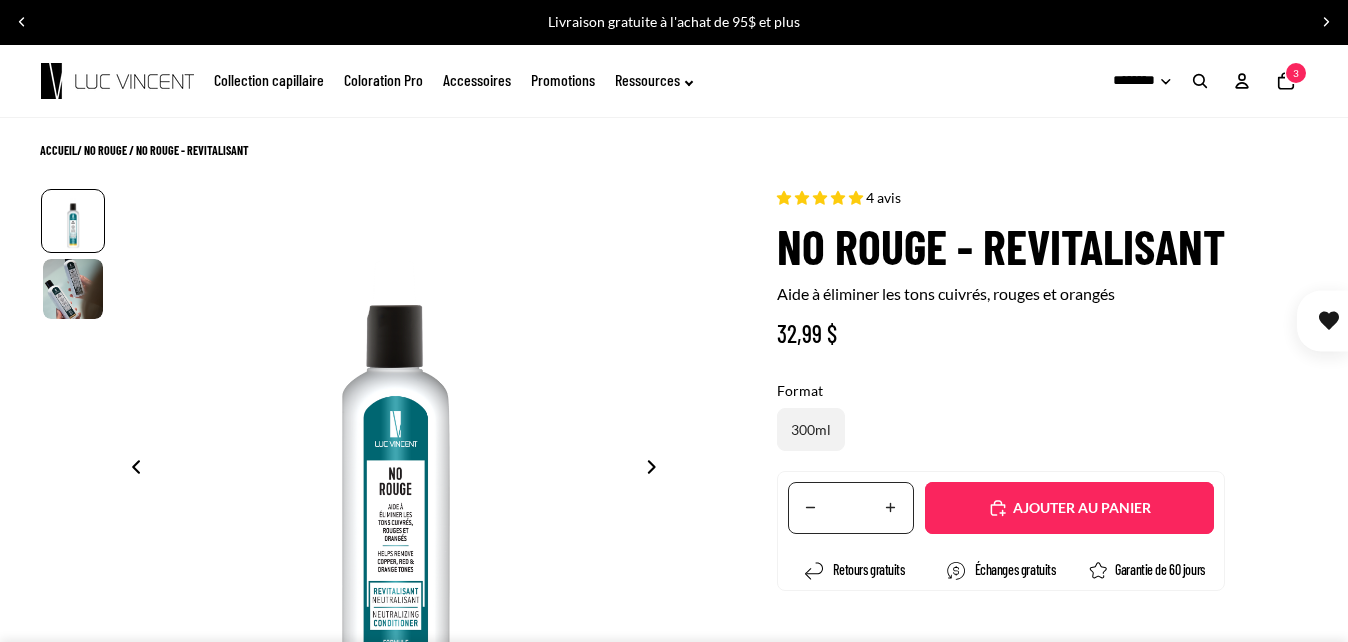 scroll, scrollTop: 0, scrollLeft: 0, axis: both 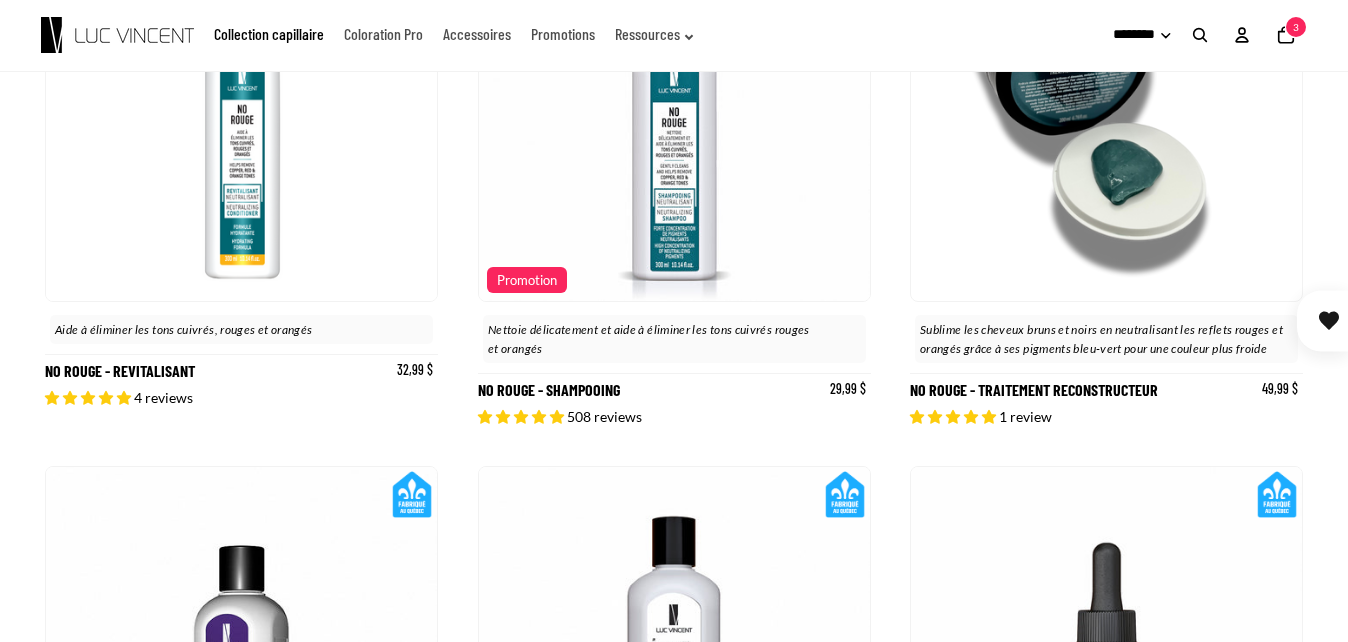 click 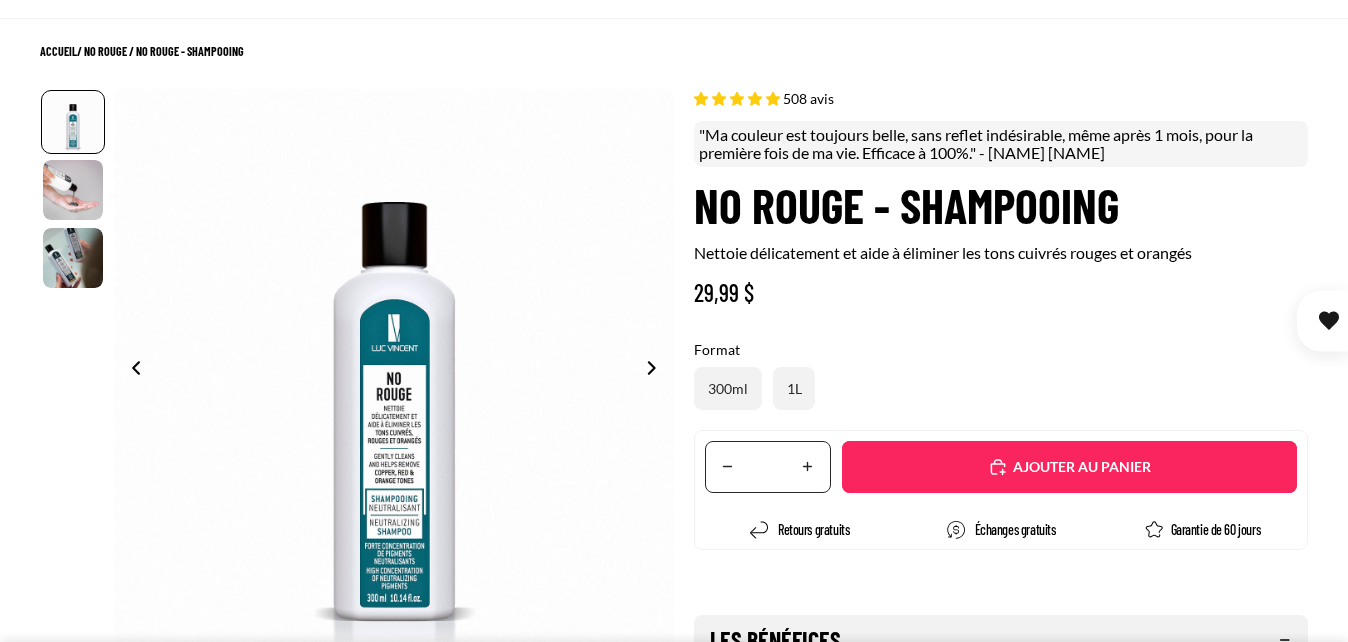 scroll, scrollTop: 100, scrollLeft: 0, axis: vertical 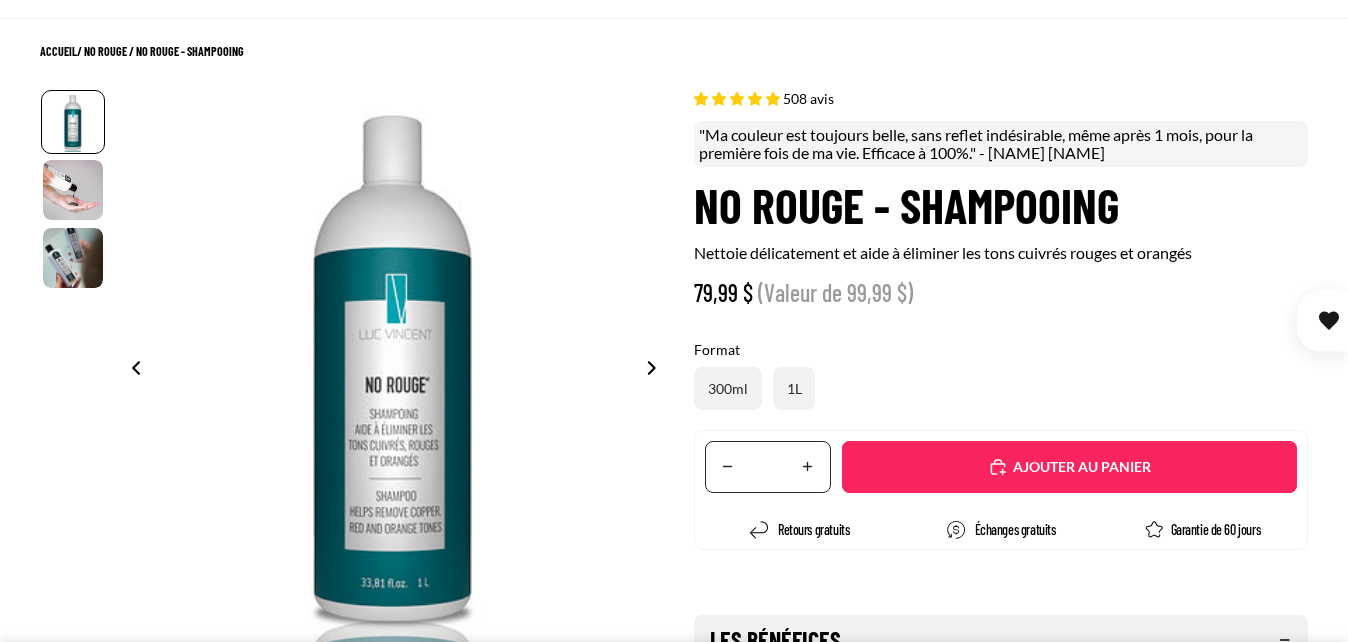 click on "Ajouté" at bounding box center [1069, 467] 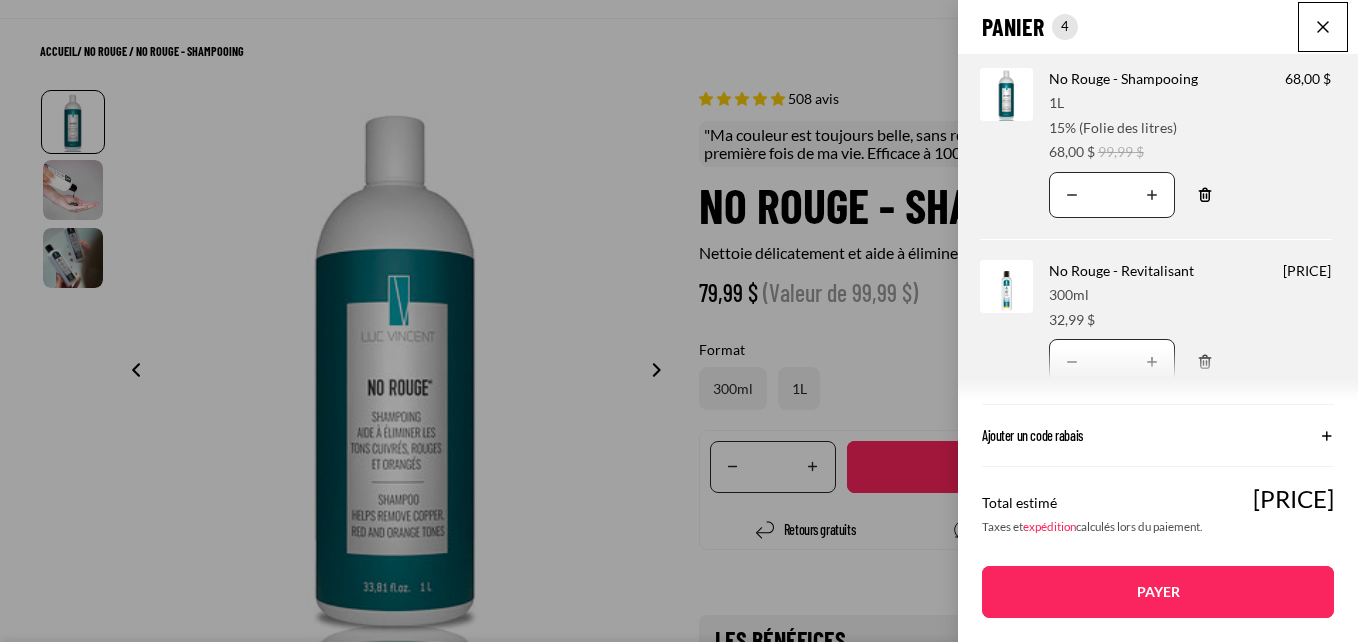 click at bounding box center [1323, 27] 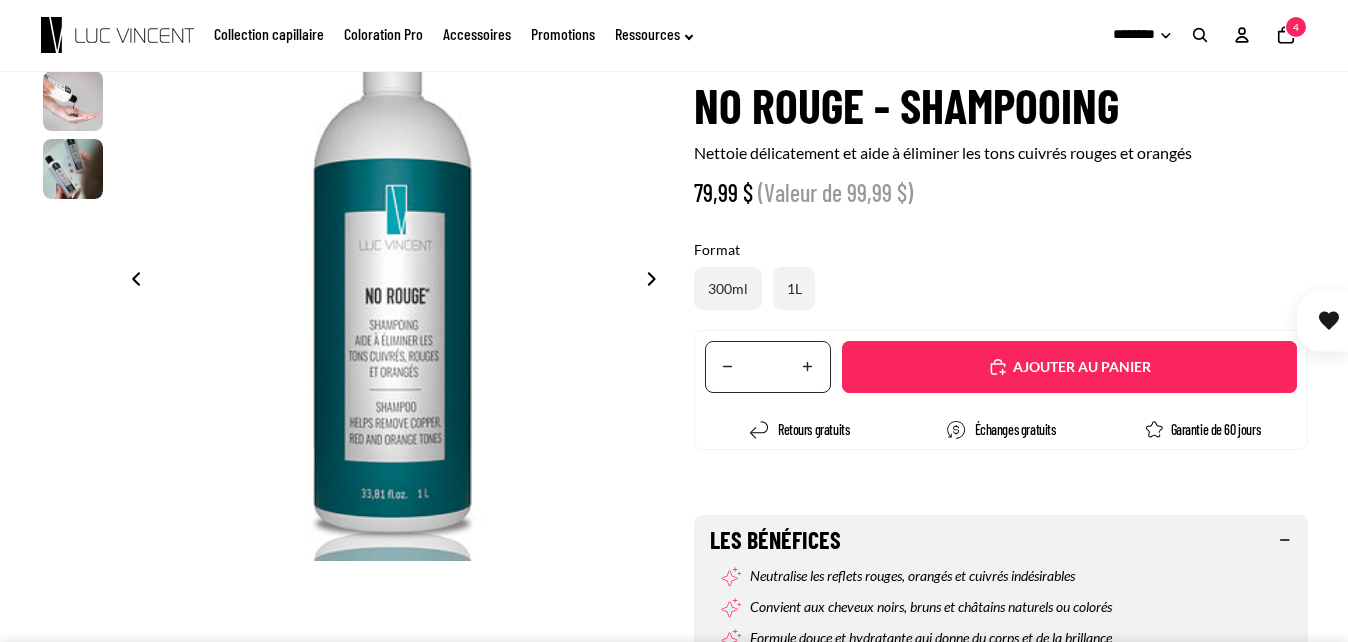 scroll, scrollTop: 0, scrollLeft: 0, axis: both 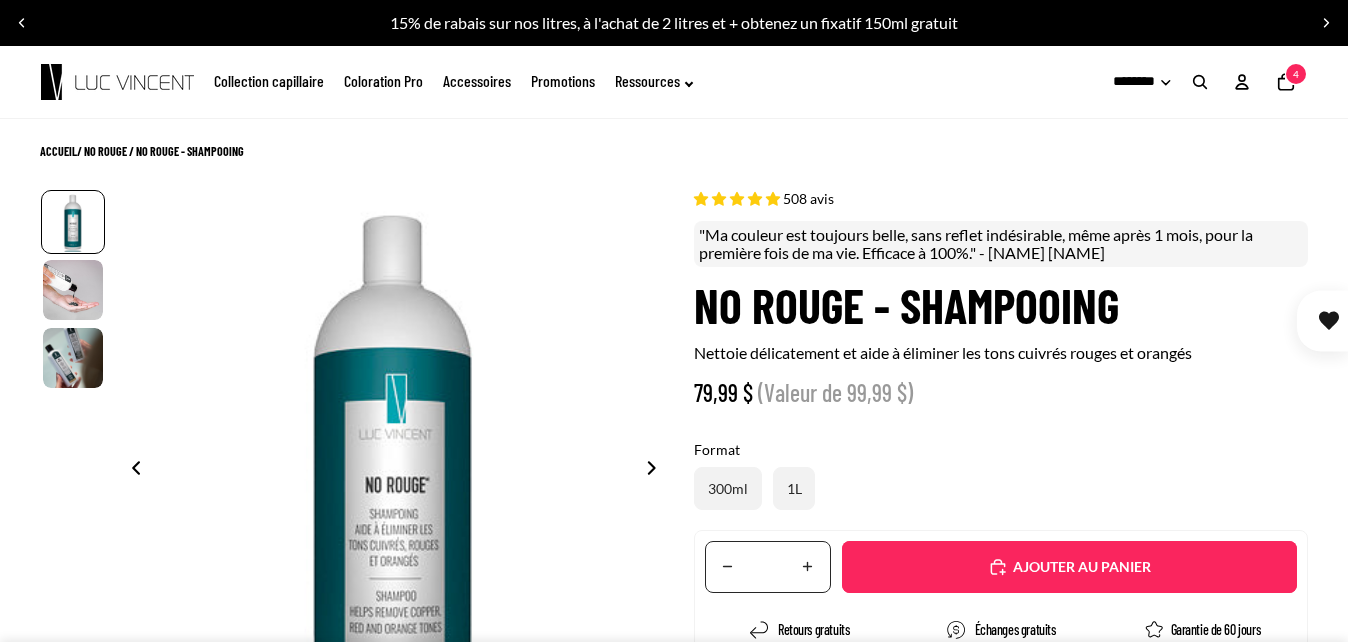 click at bounding box center [22, 23] 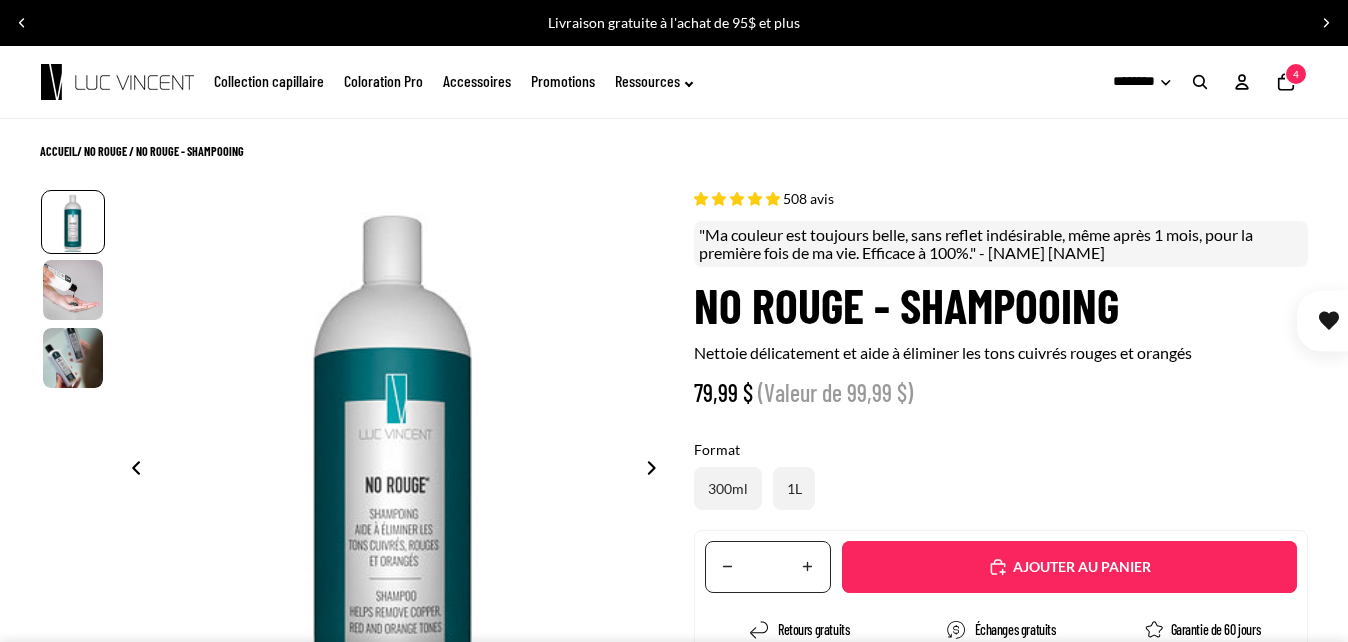 click at bounding box center [22, 23] 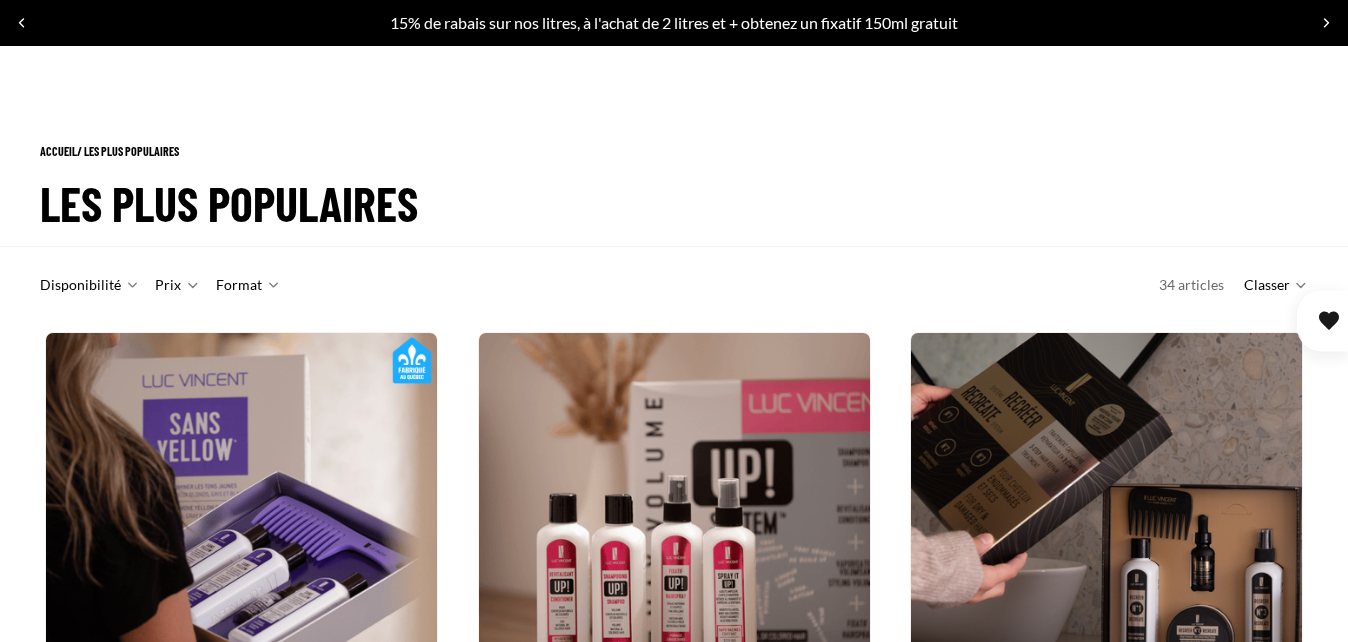 scroll, scrollTop: 3423, scrollLeft: 0, axis: vertical 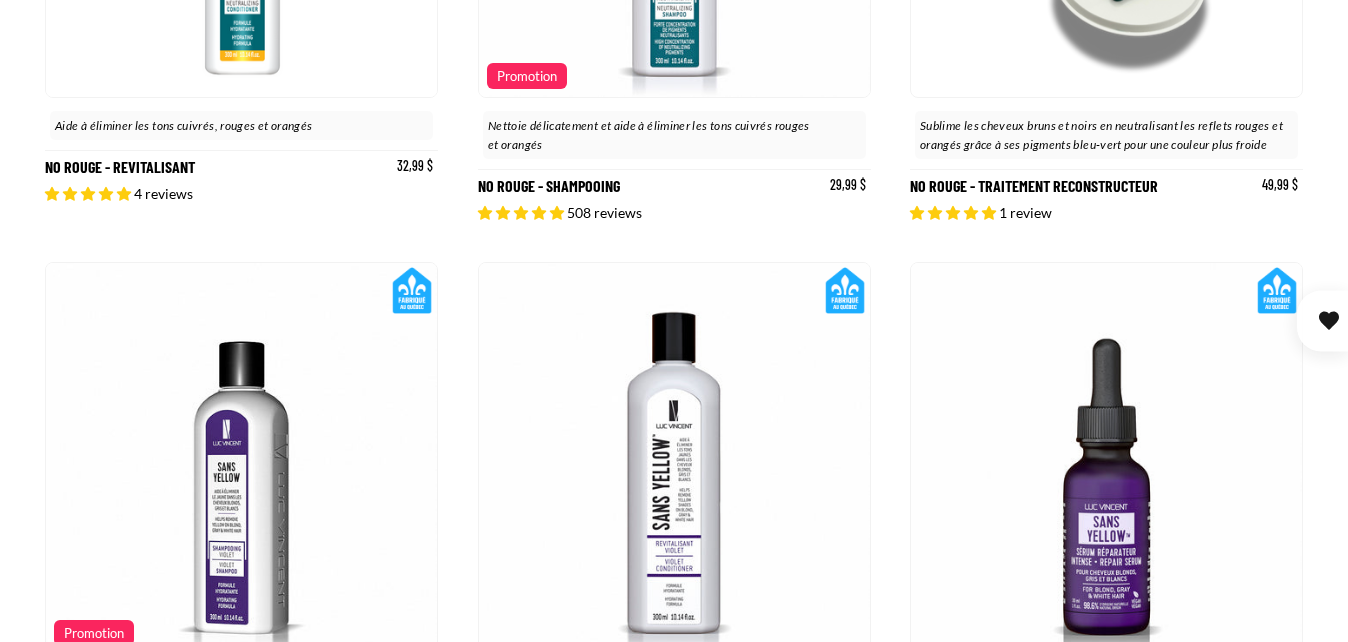 click 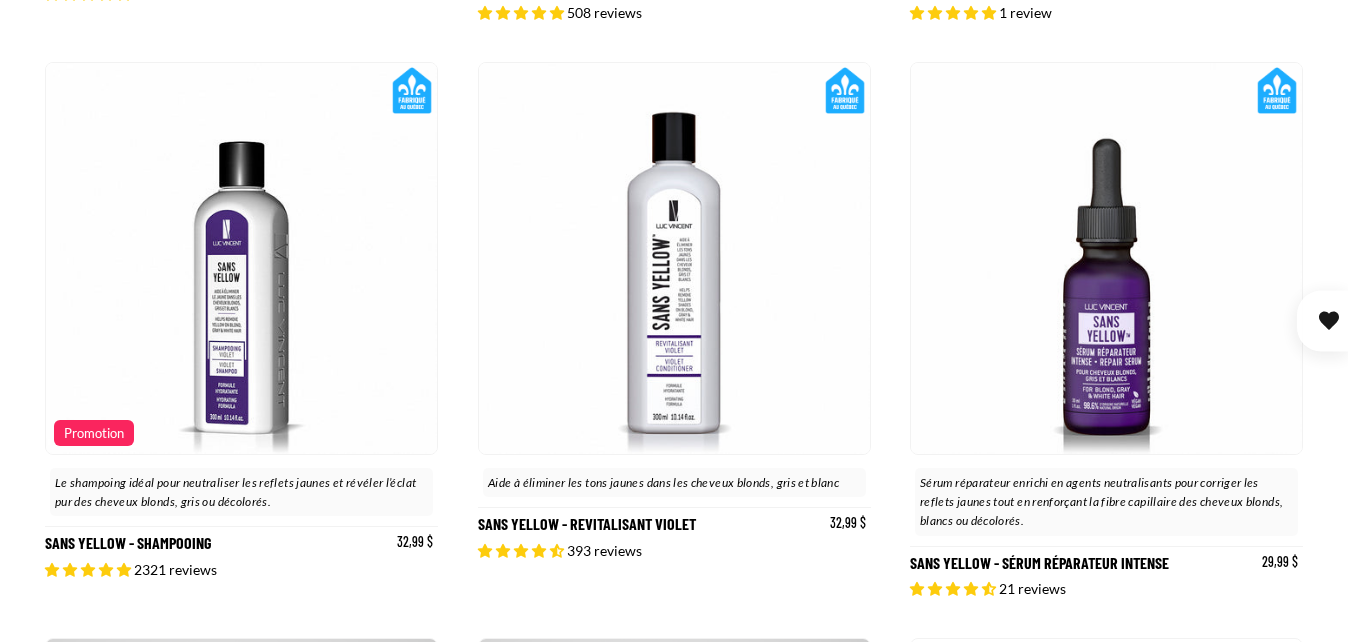 scroll, scrollTop: 0, scrollLeft: 0, axis: both 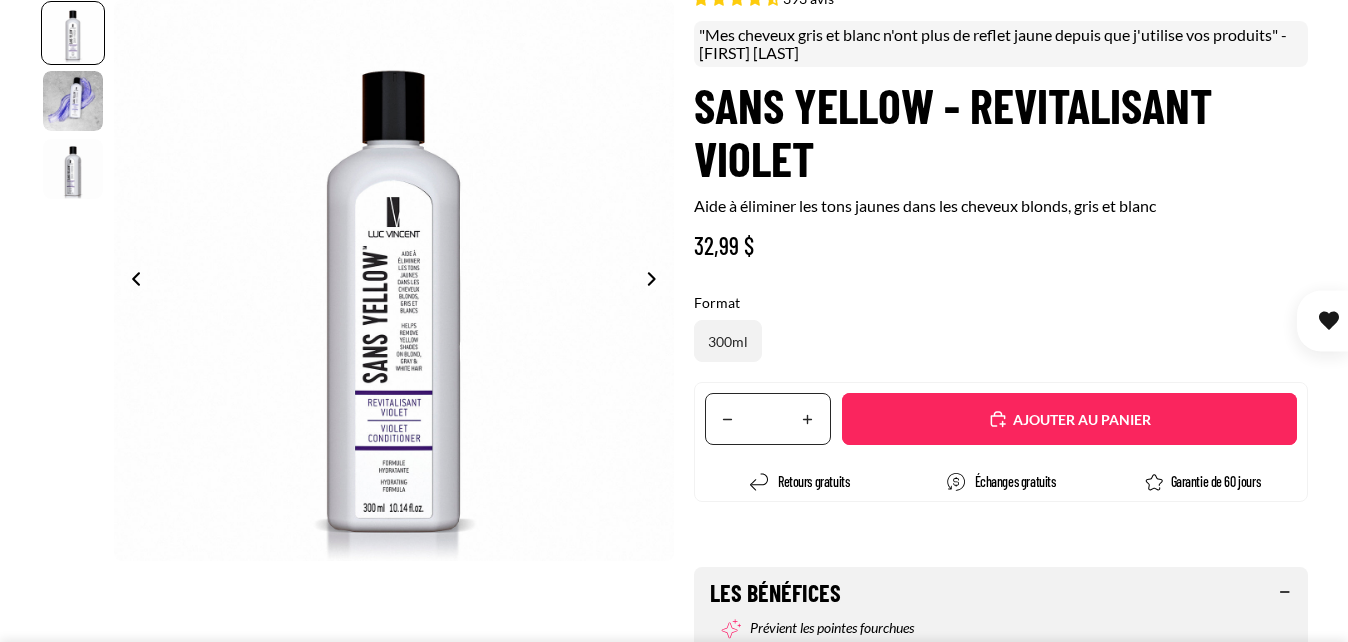 select on "**********" 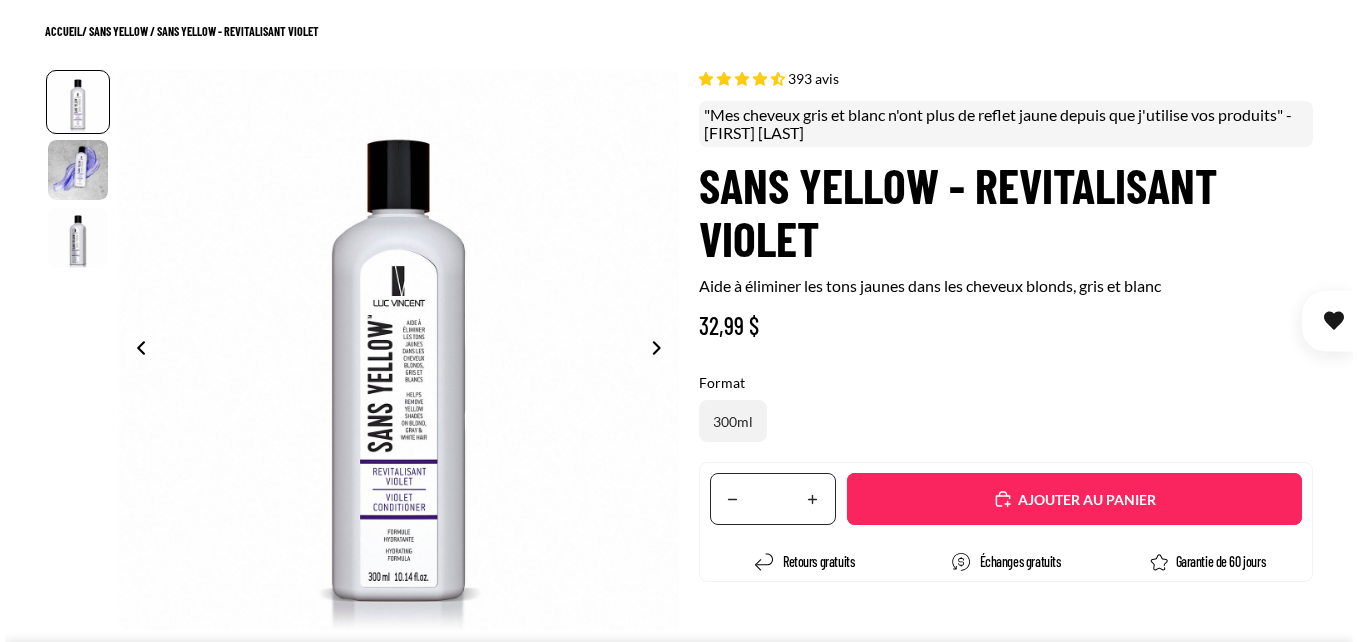 scroll, scrollTop: 0, scrollLeft: 0, axis: both 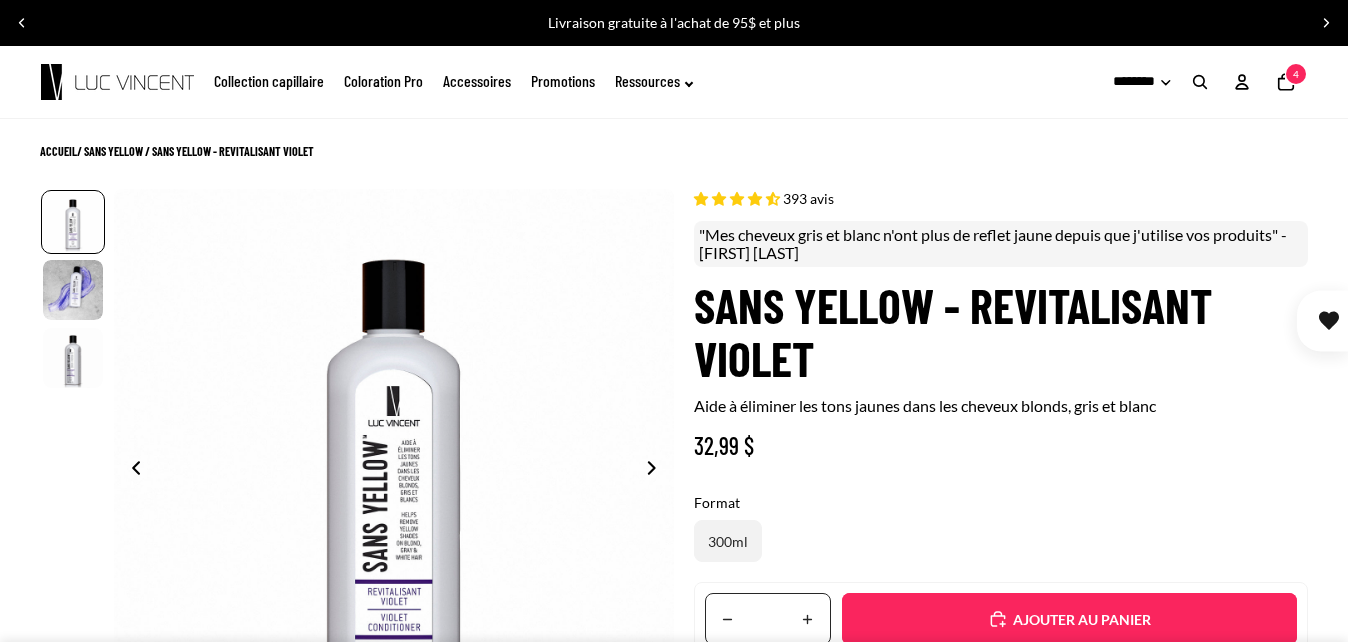 click 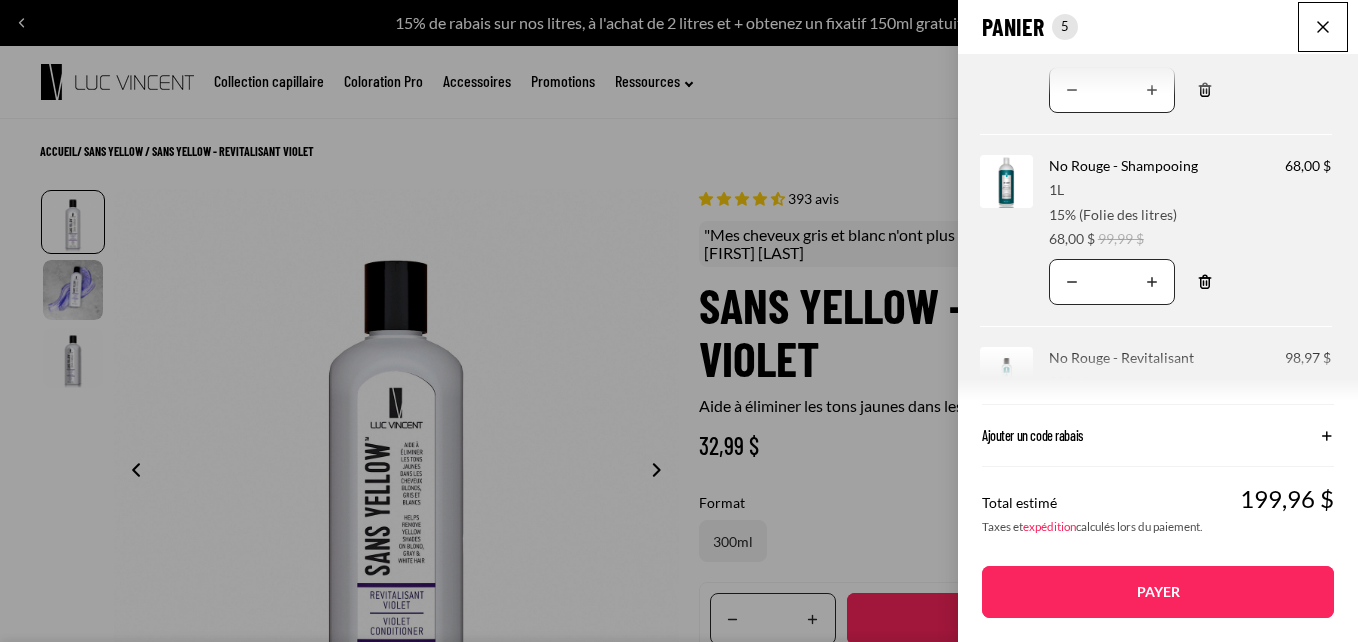scroll, scrollTop: 197, scrollLeft: 0, axis: vertical 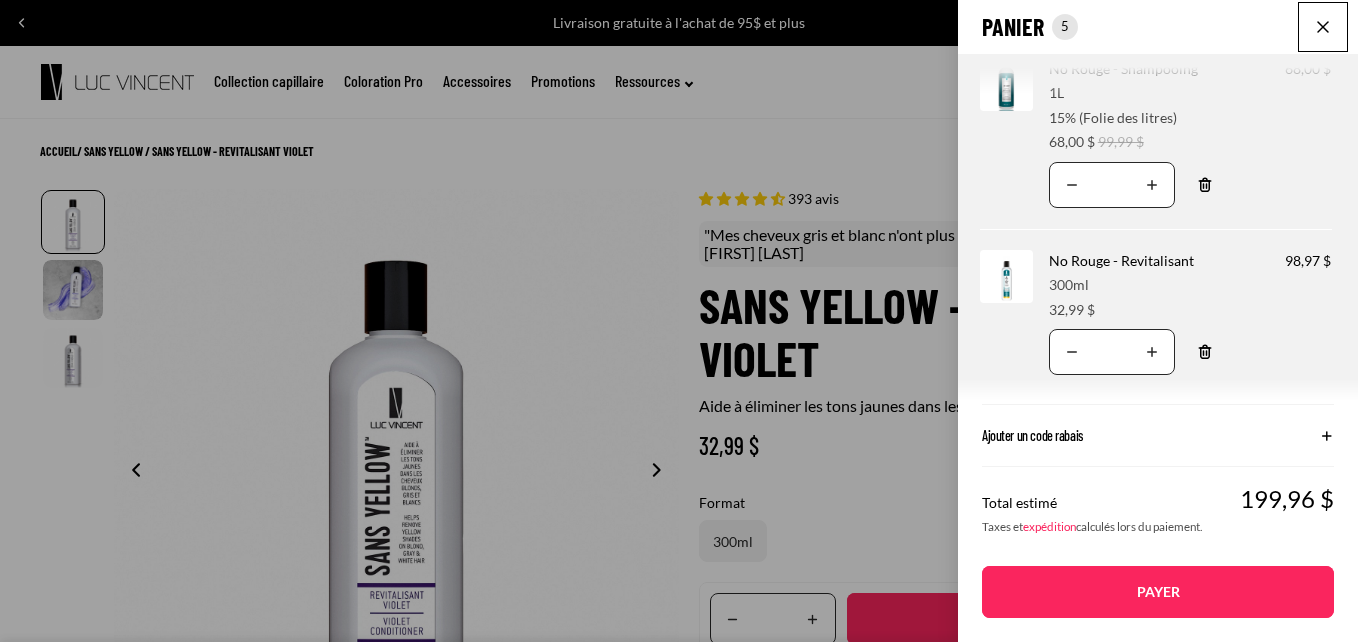 click on "Payer" at bounding box center [1158, 592] 